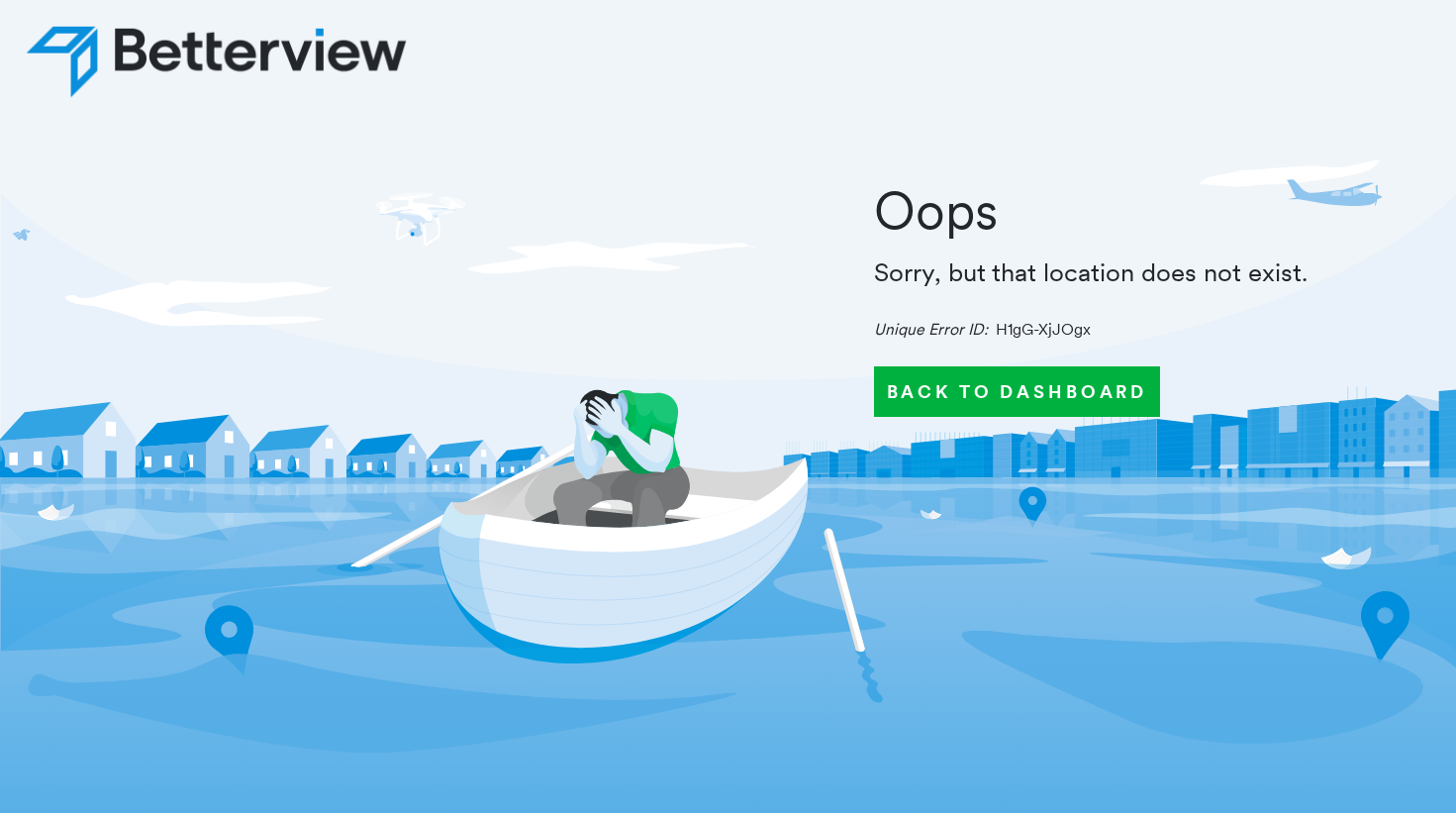 scroll, scrollTop: 0, scrollLeft: 0, axis: both 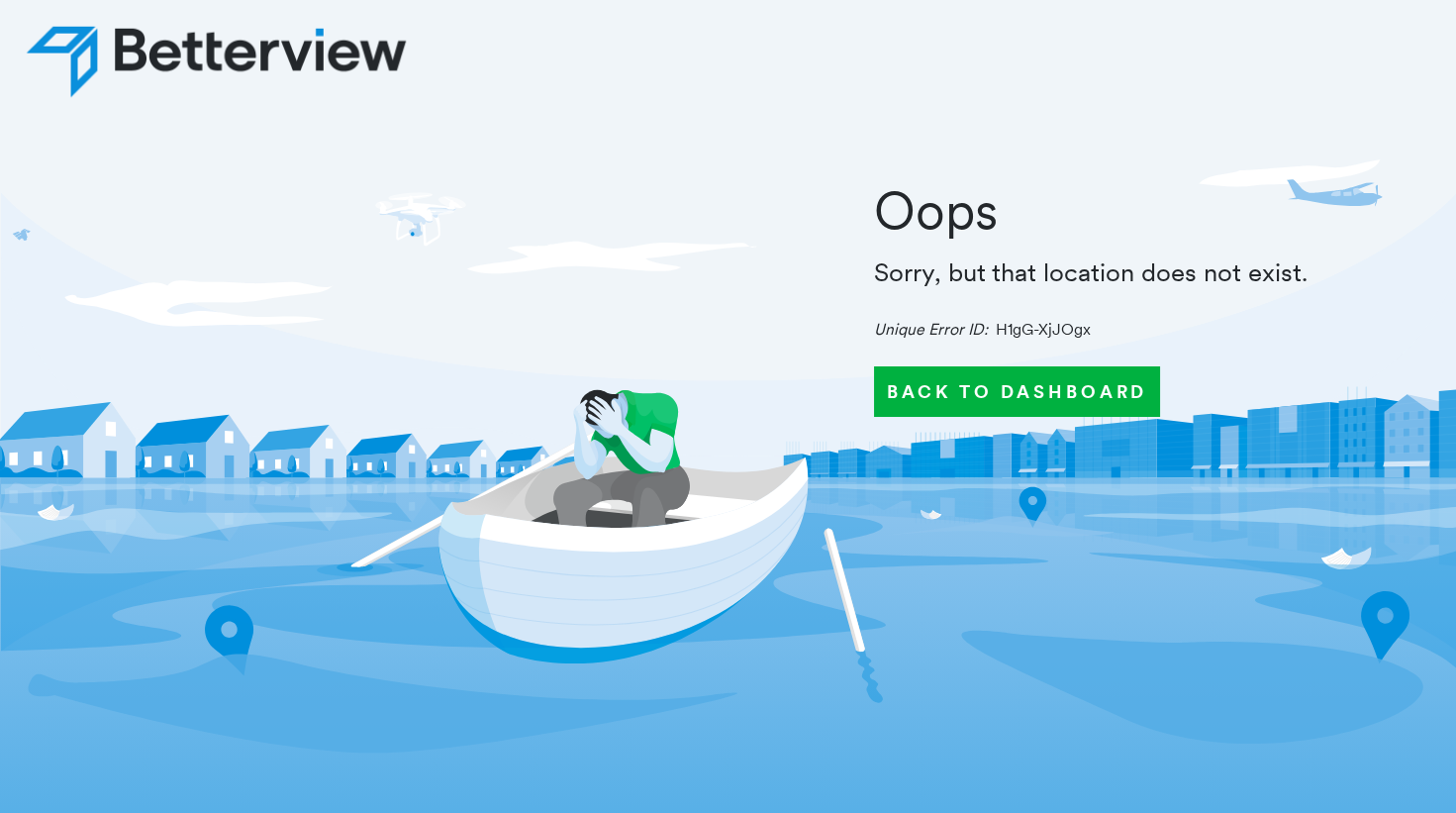 click on "Back to Dashboard" at bounding box center [1018, 391] 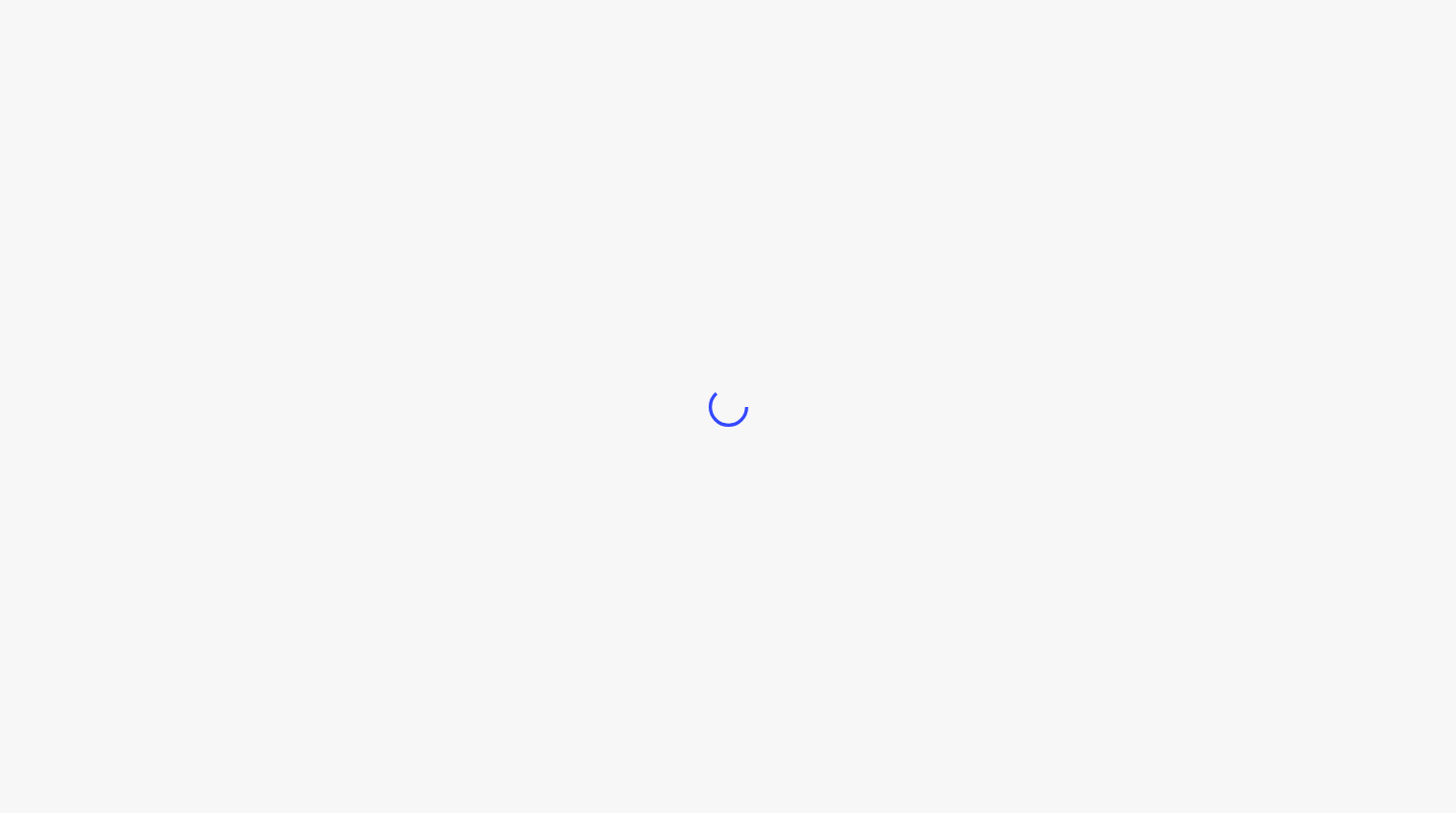scroll, scrollTop: 0, scrollLeft: 0, axis: both 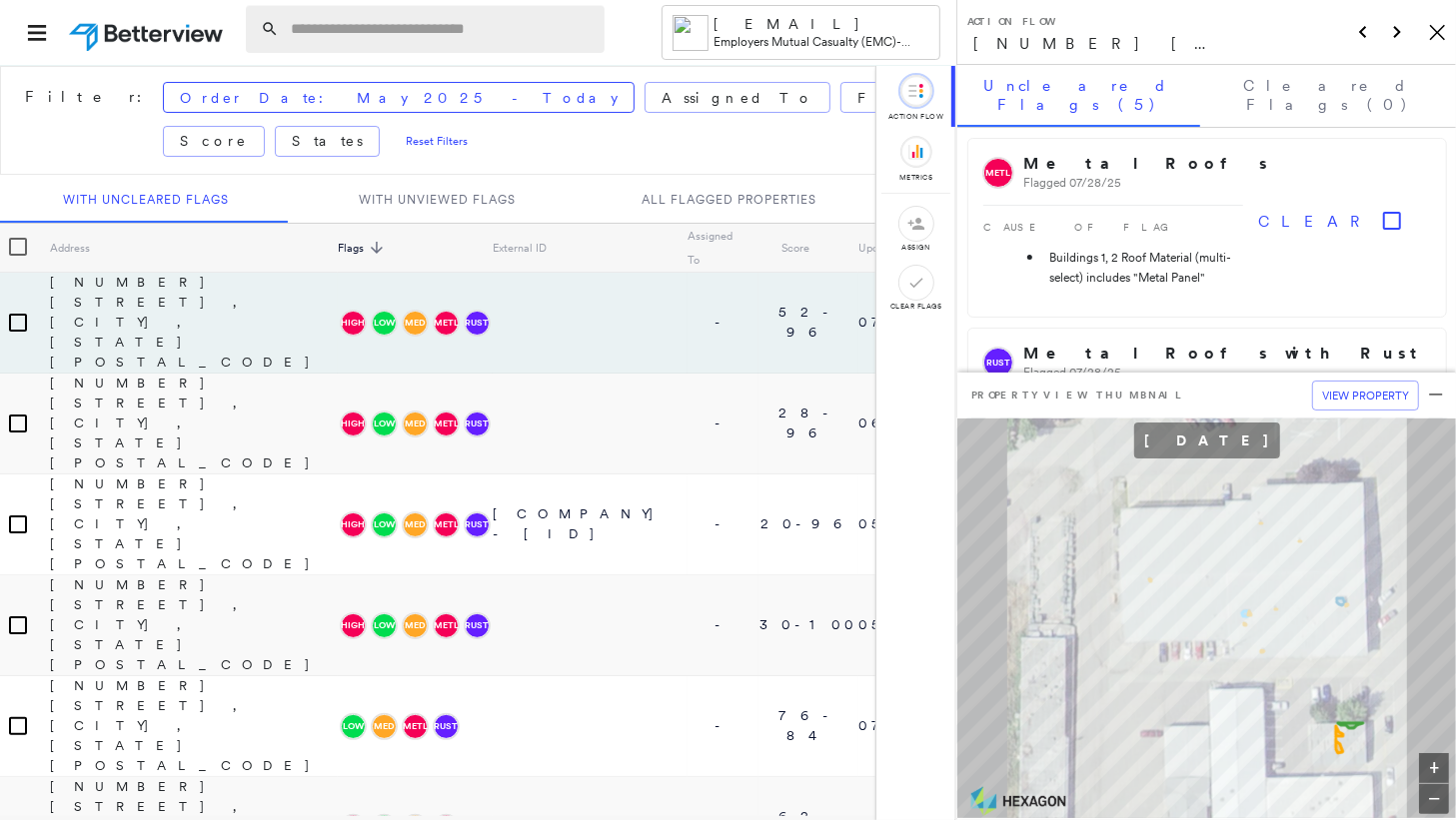 click at bounding box center [442, 29] 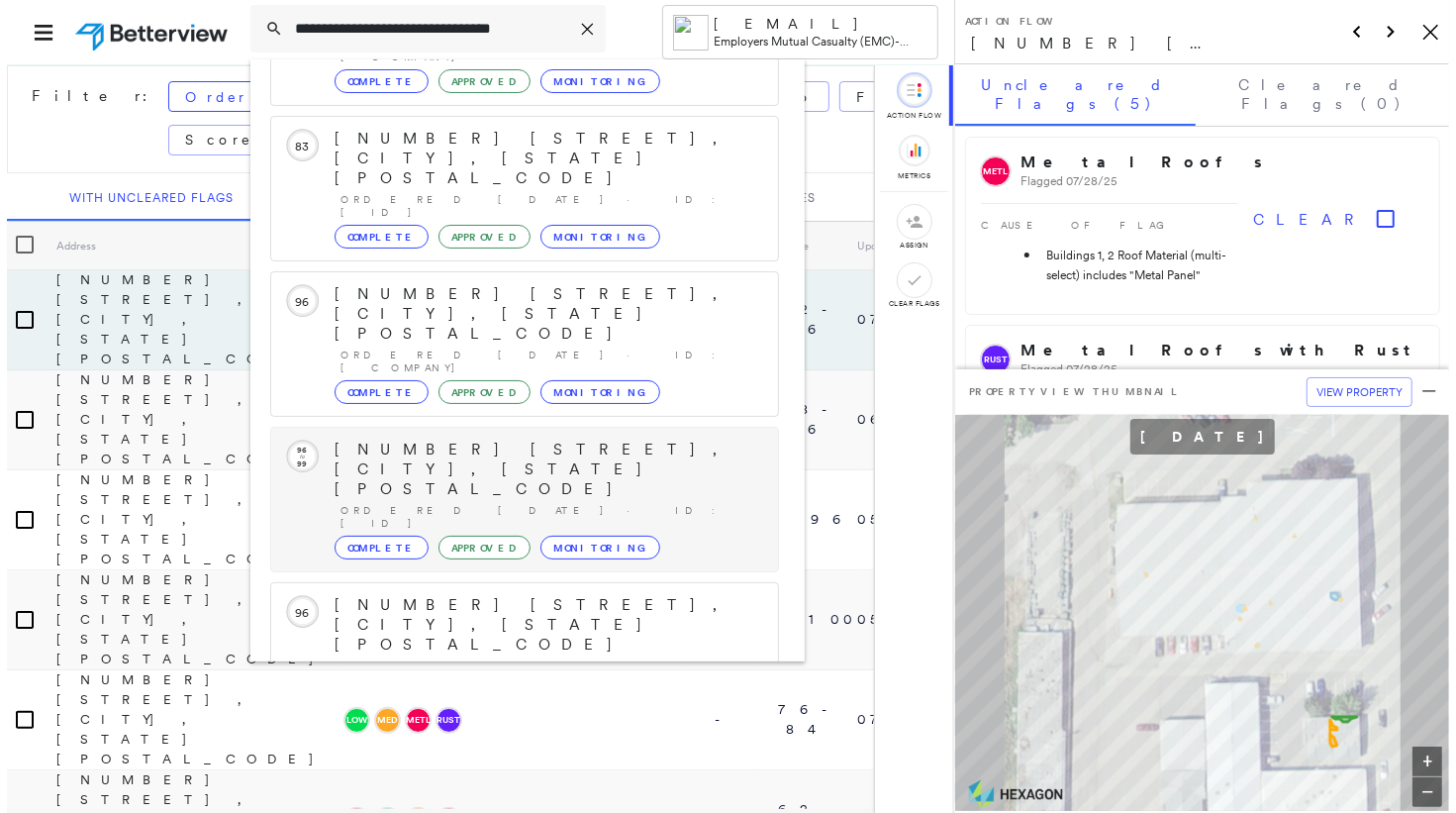 scroll, scrollTop: 209, scrollLeft: 0, axis: vertical 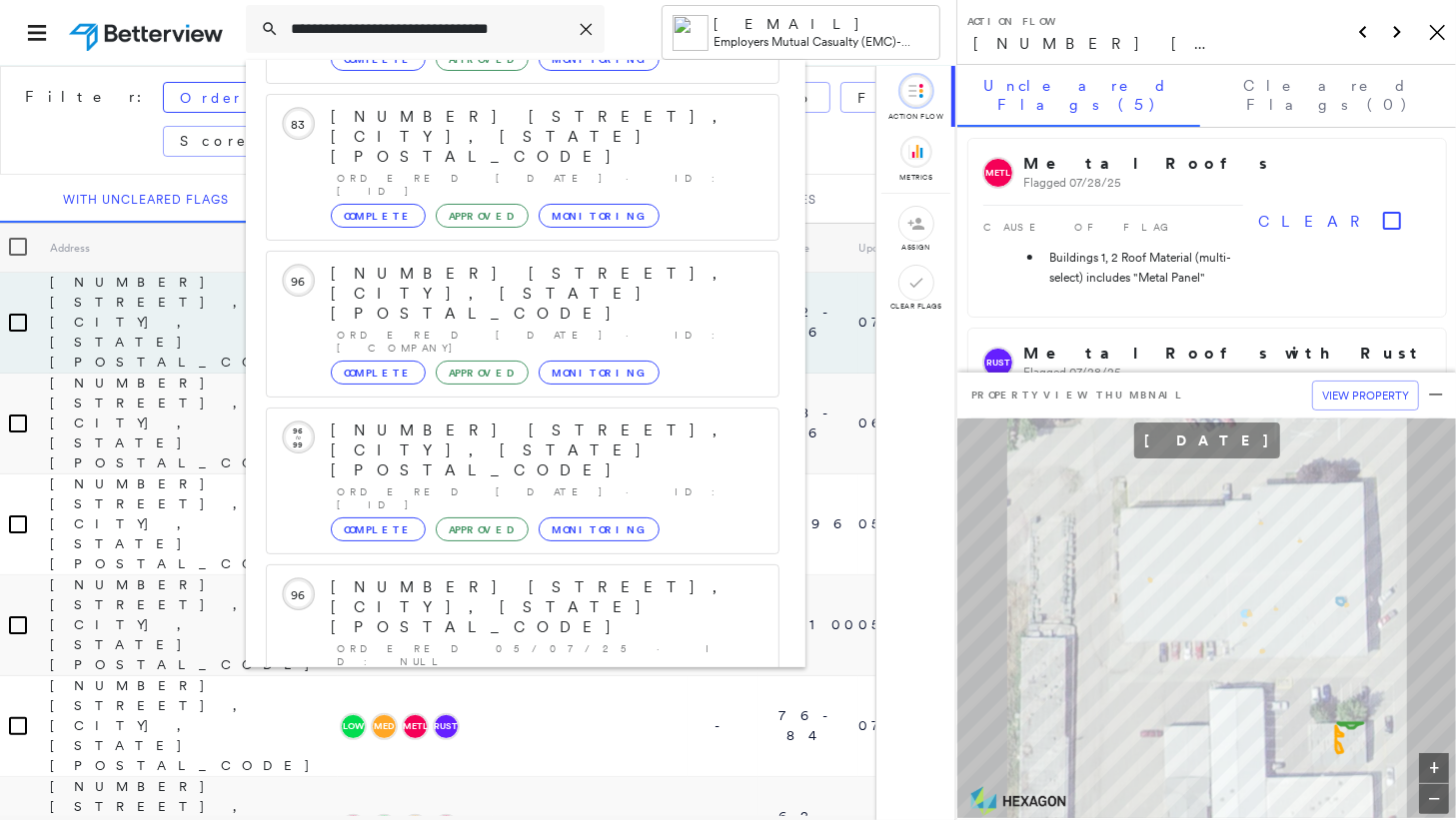 type on "**********" 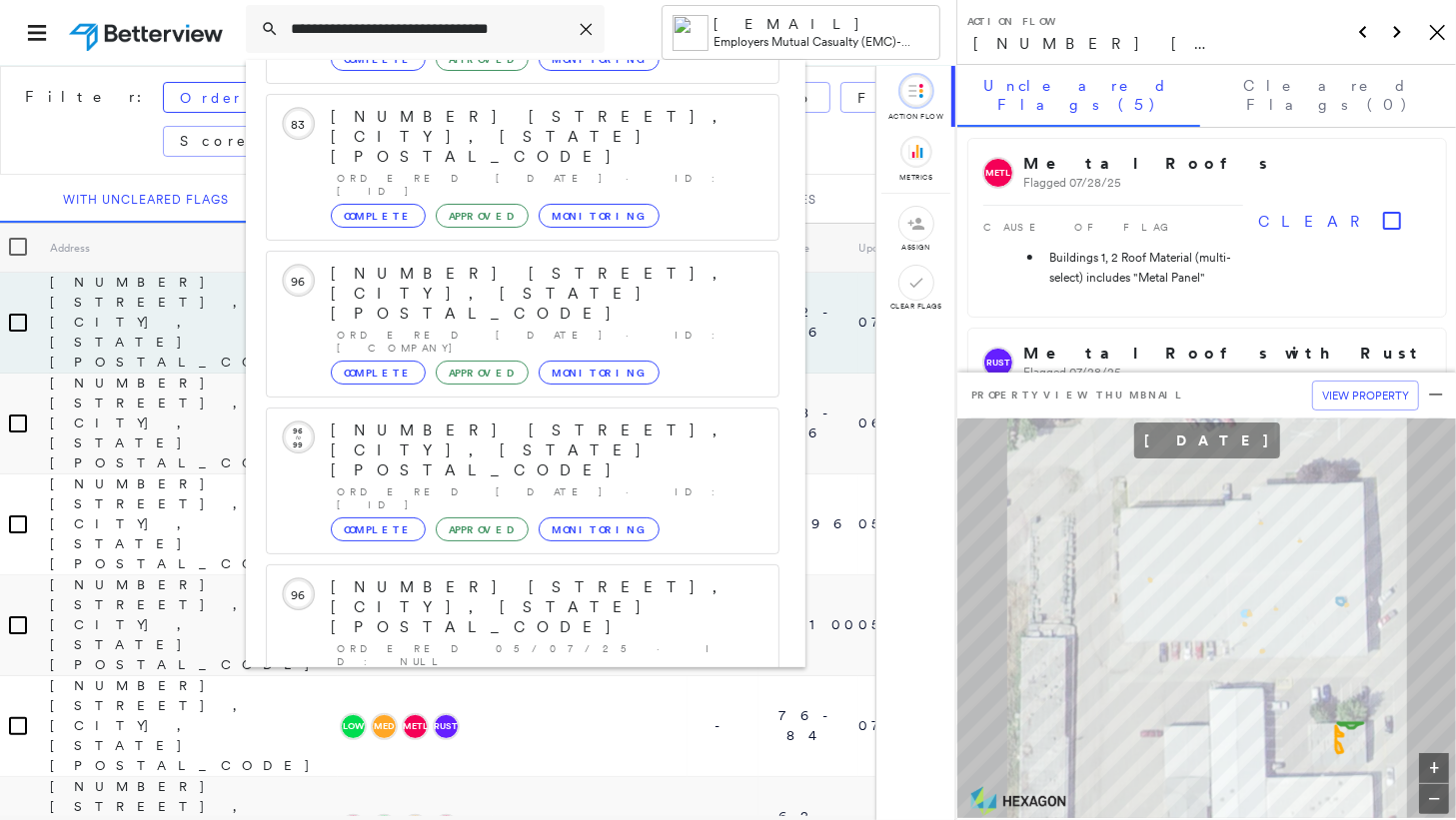 click 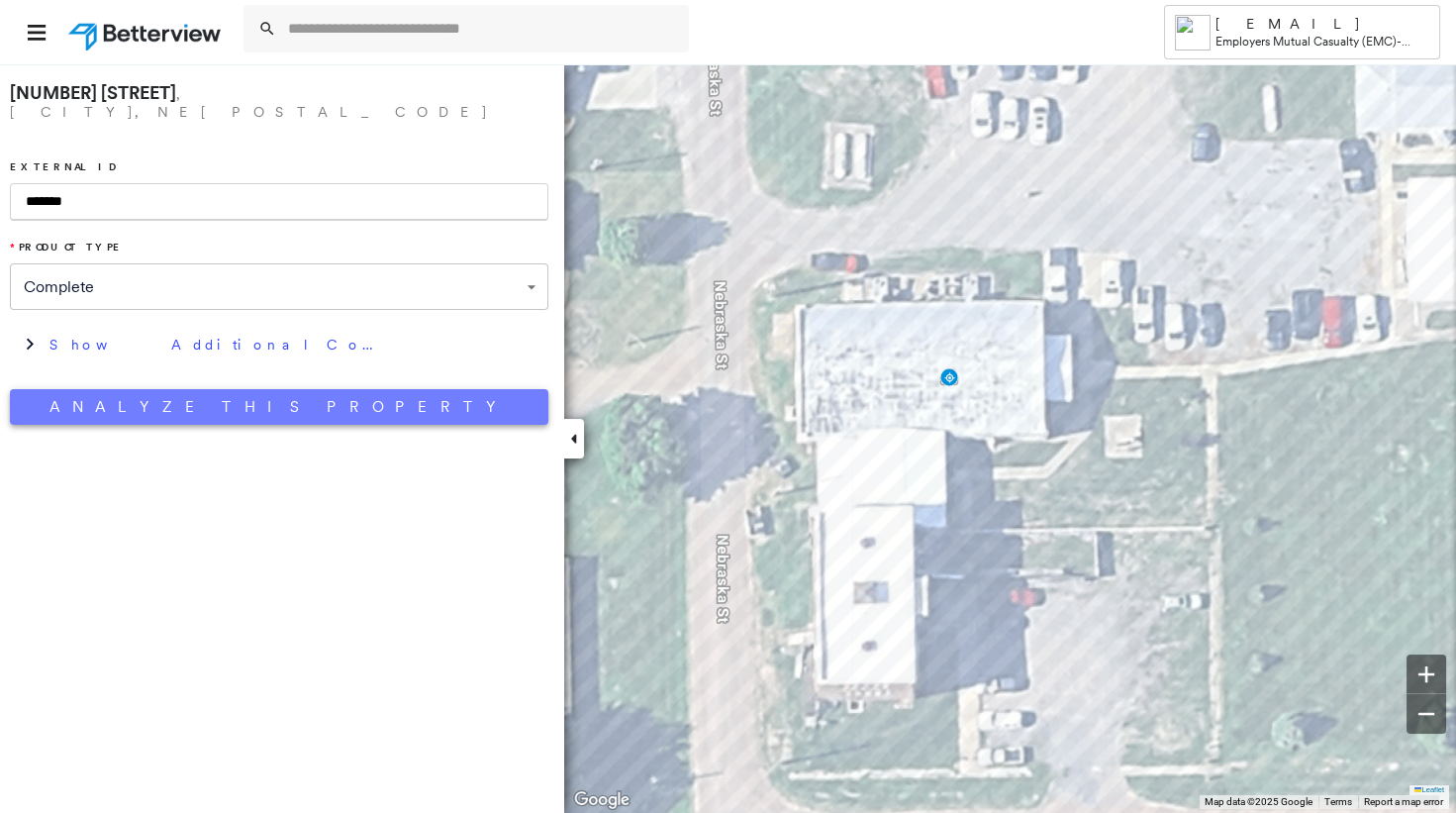 type on "*******" 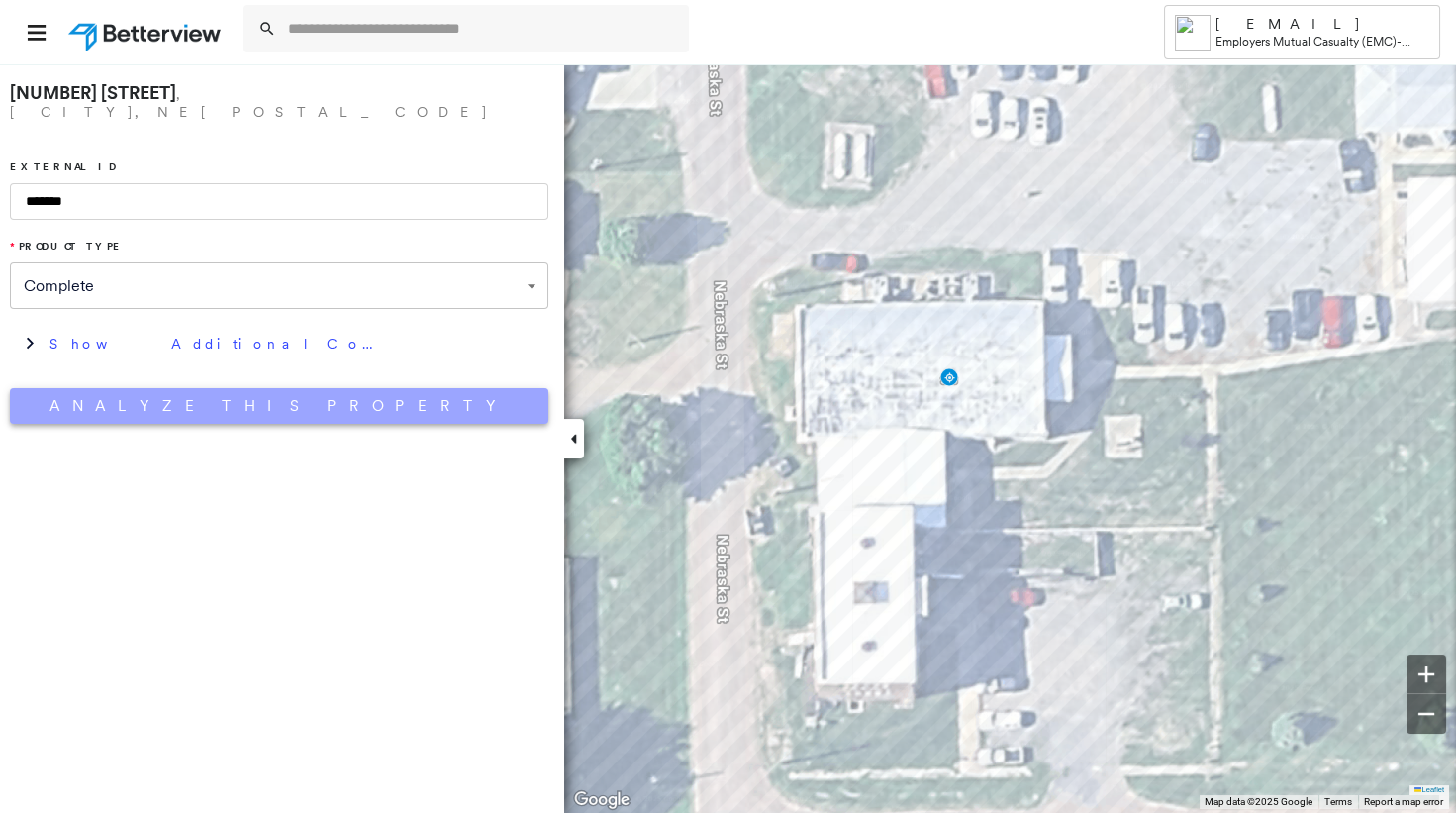 click on "Analyze This Property" at bounding box center (279, 406) 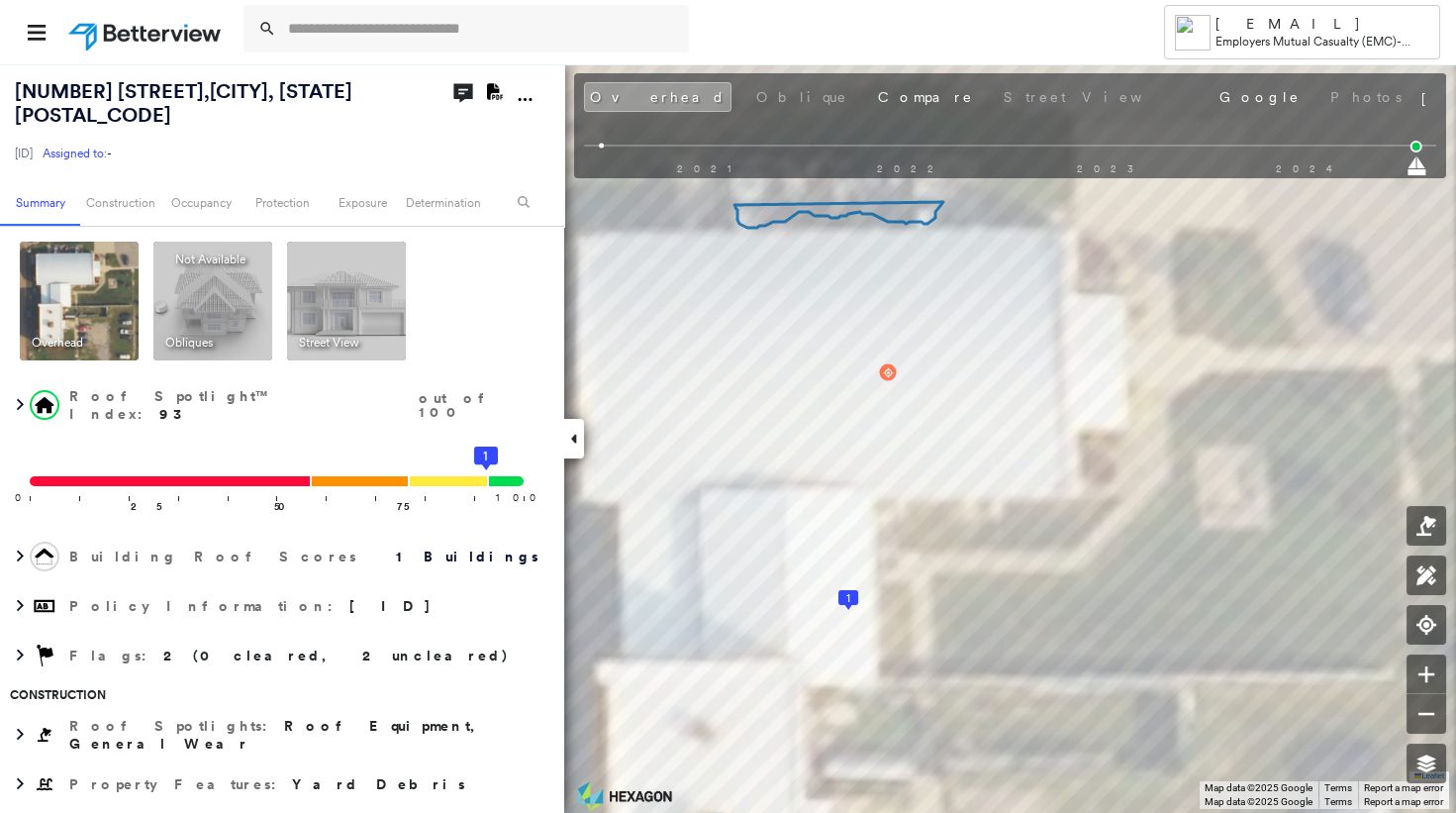 click 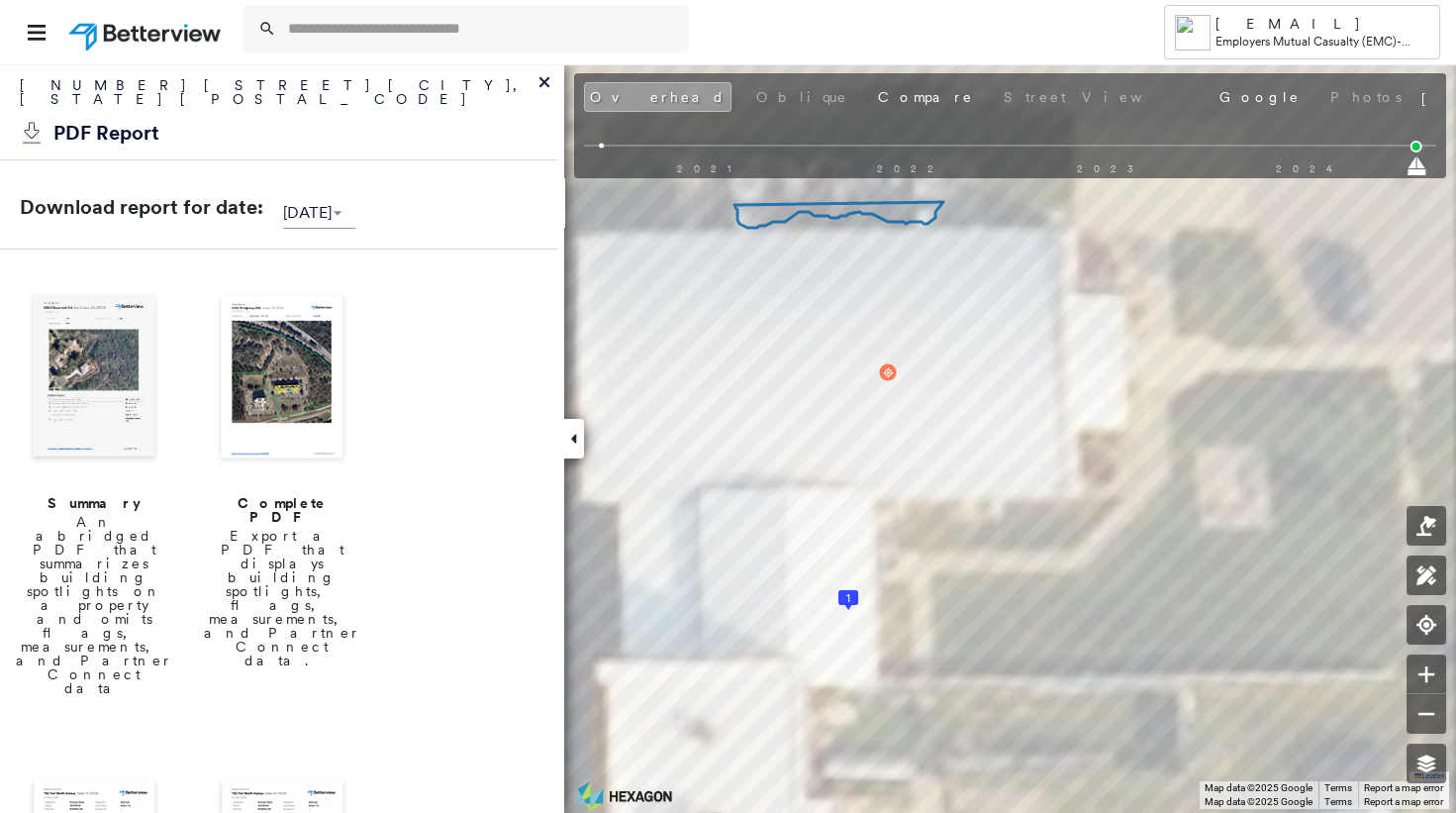 click at bounding box center (282, 378) 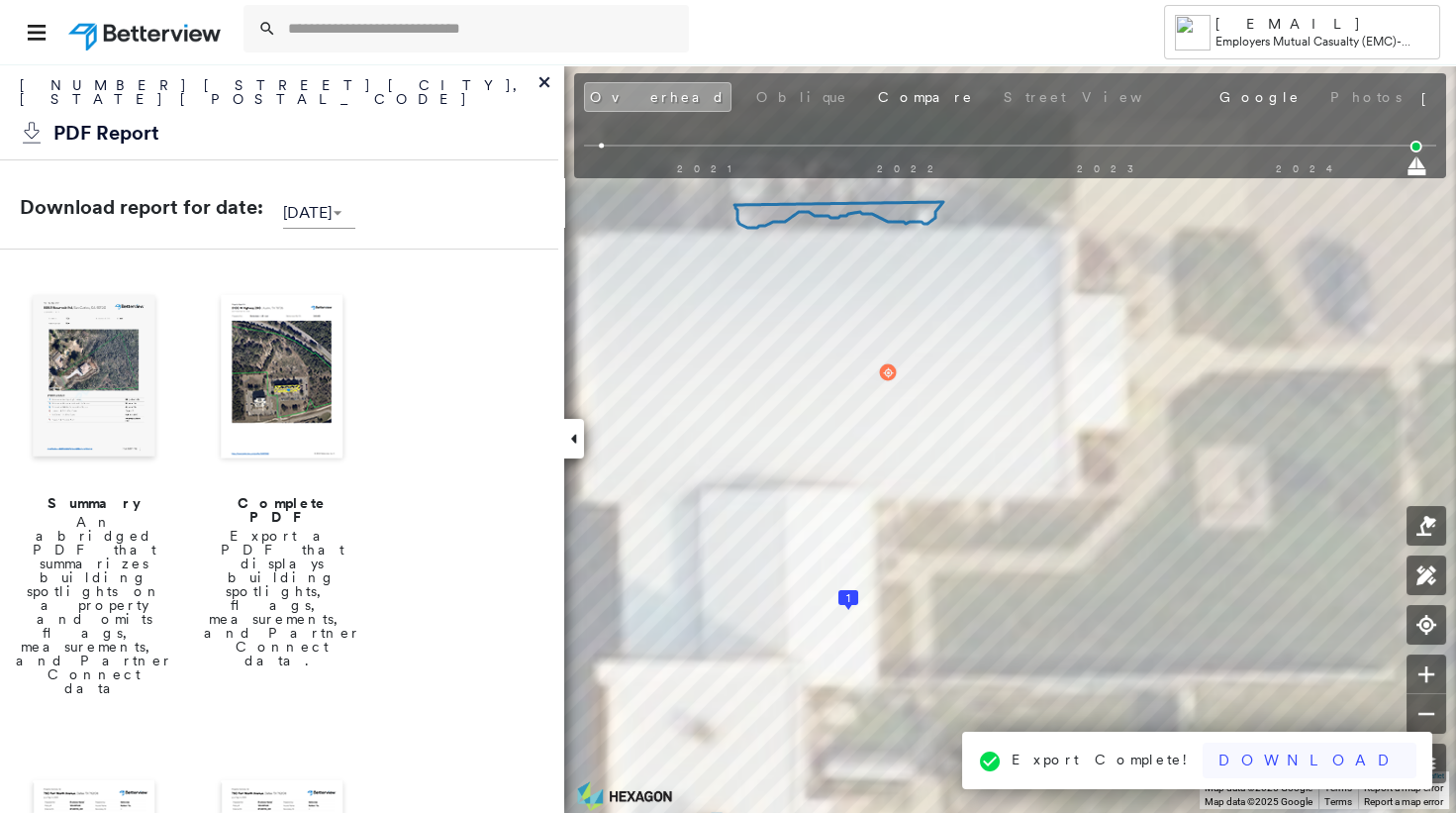 click on "Download" at bounding box center (1310, 761) 